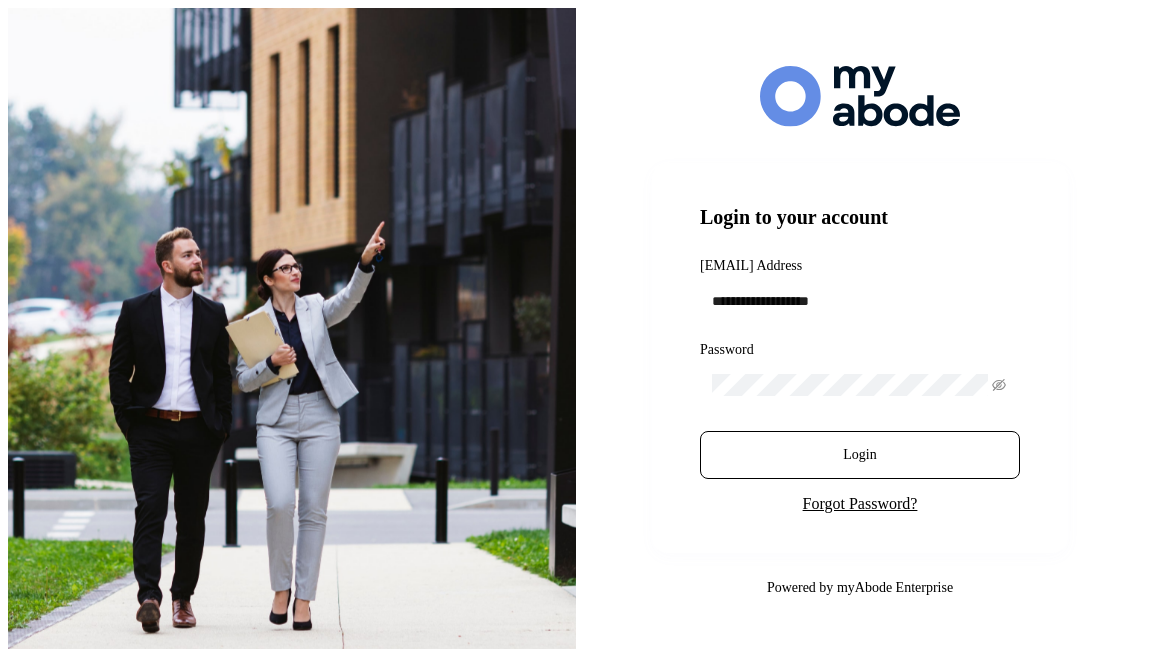 scroll, scrollTop: 0, scrollLeft: 0, axis: both 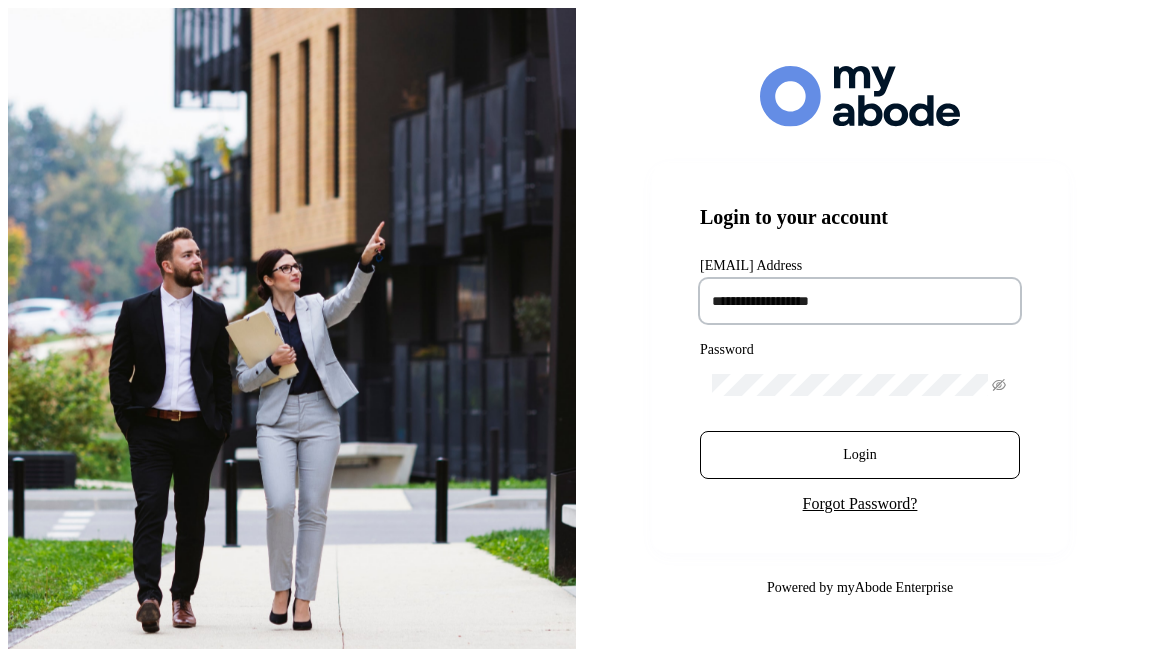 click at bounding box center (860, 301) 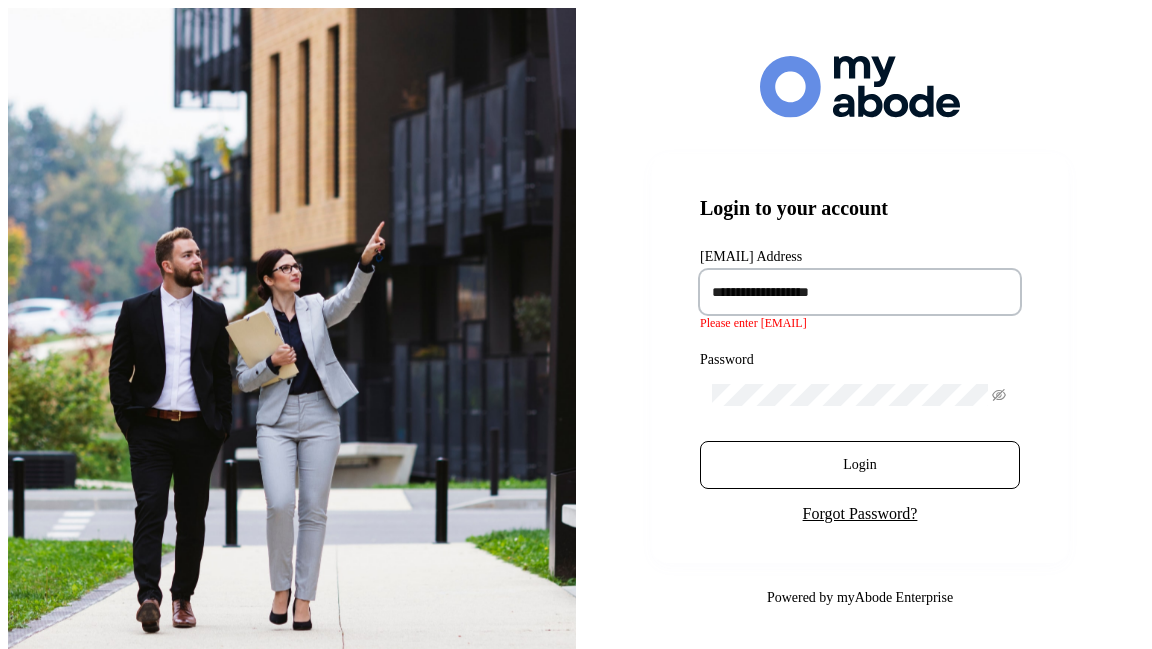 type on "**********" 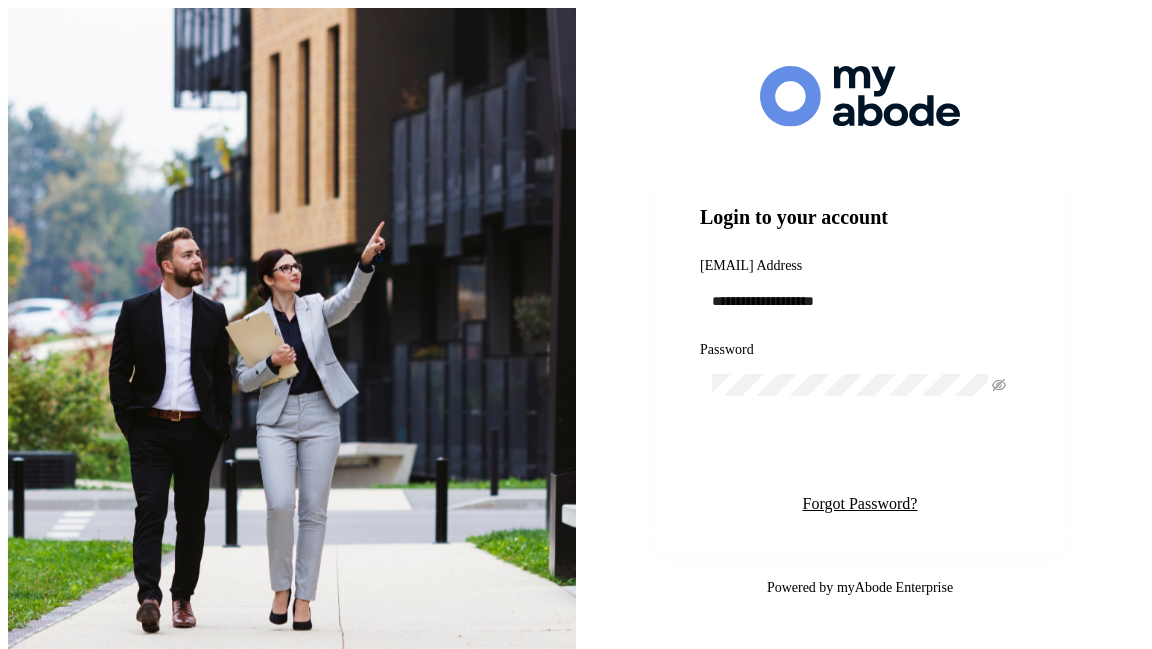 click on "Login" at bounding box center [860, 455] 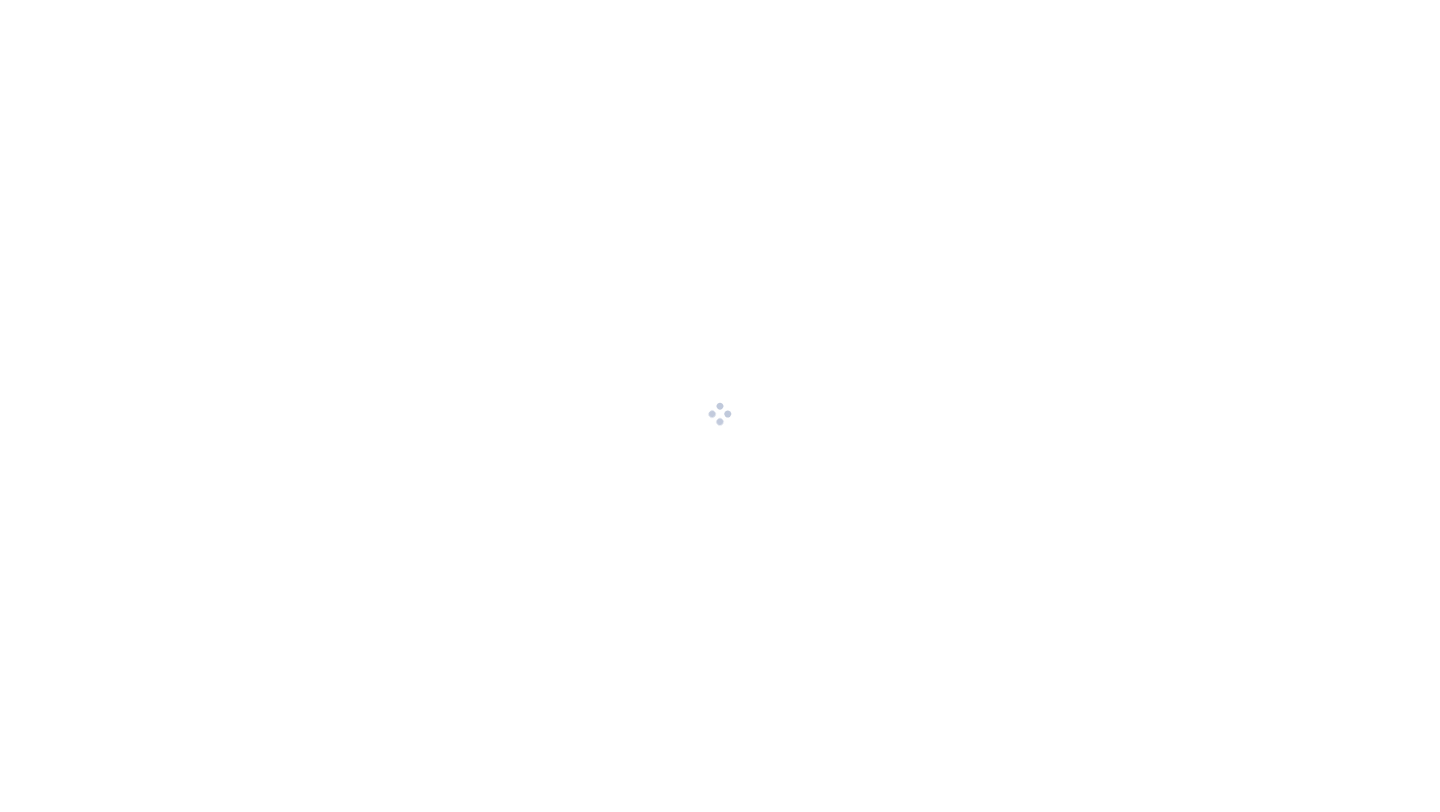 scroll, scrollTop: 0, scrollLeft: 0, axis: both 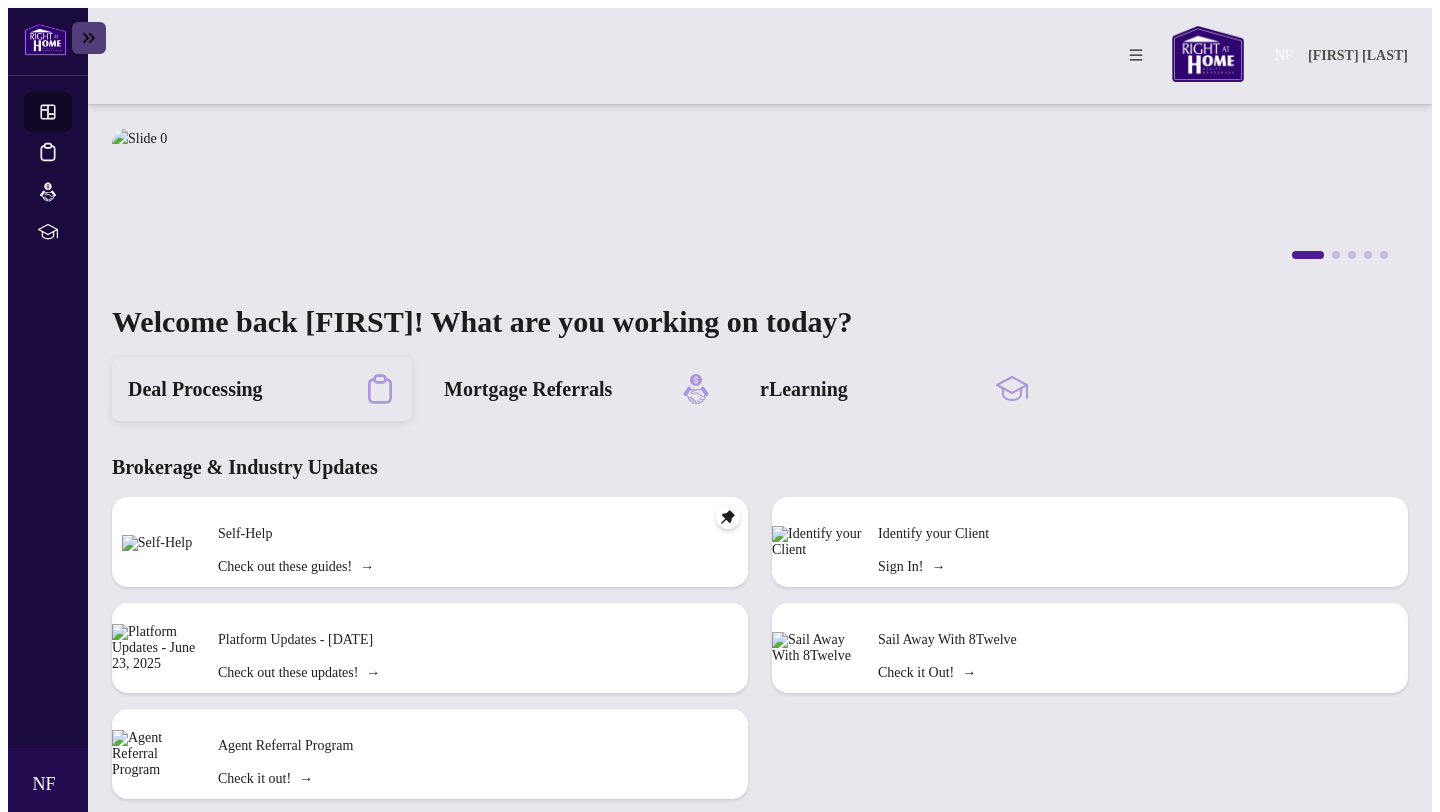 click on "Deal Processing" at bounding box center [195, 389] 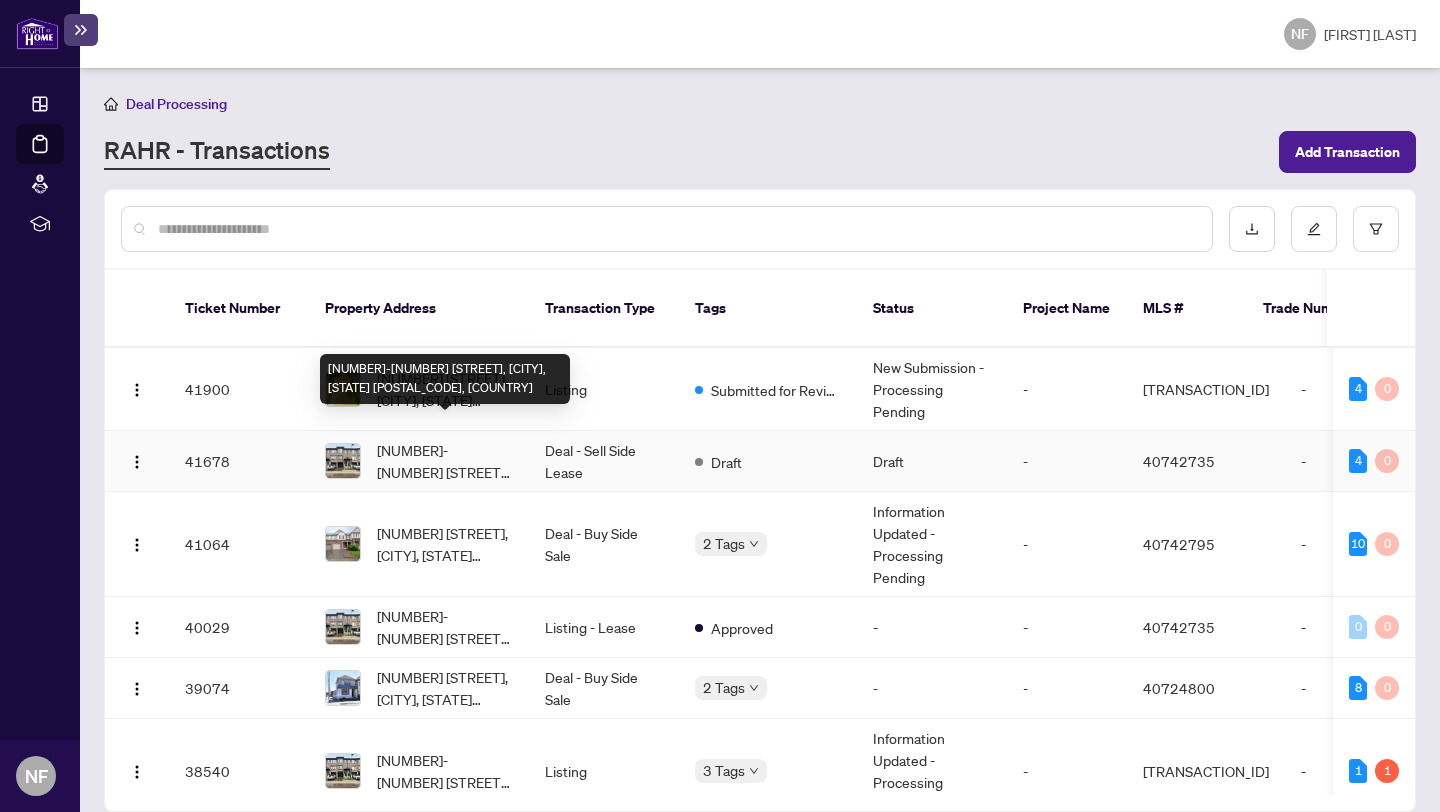 click on "[NUMBER]-[NUMBER] [STREET], [CITY], [STATE] [POSTAL_CODE], [COUNTRY]" at bounding box center (445, 461) 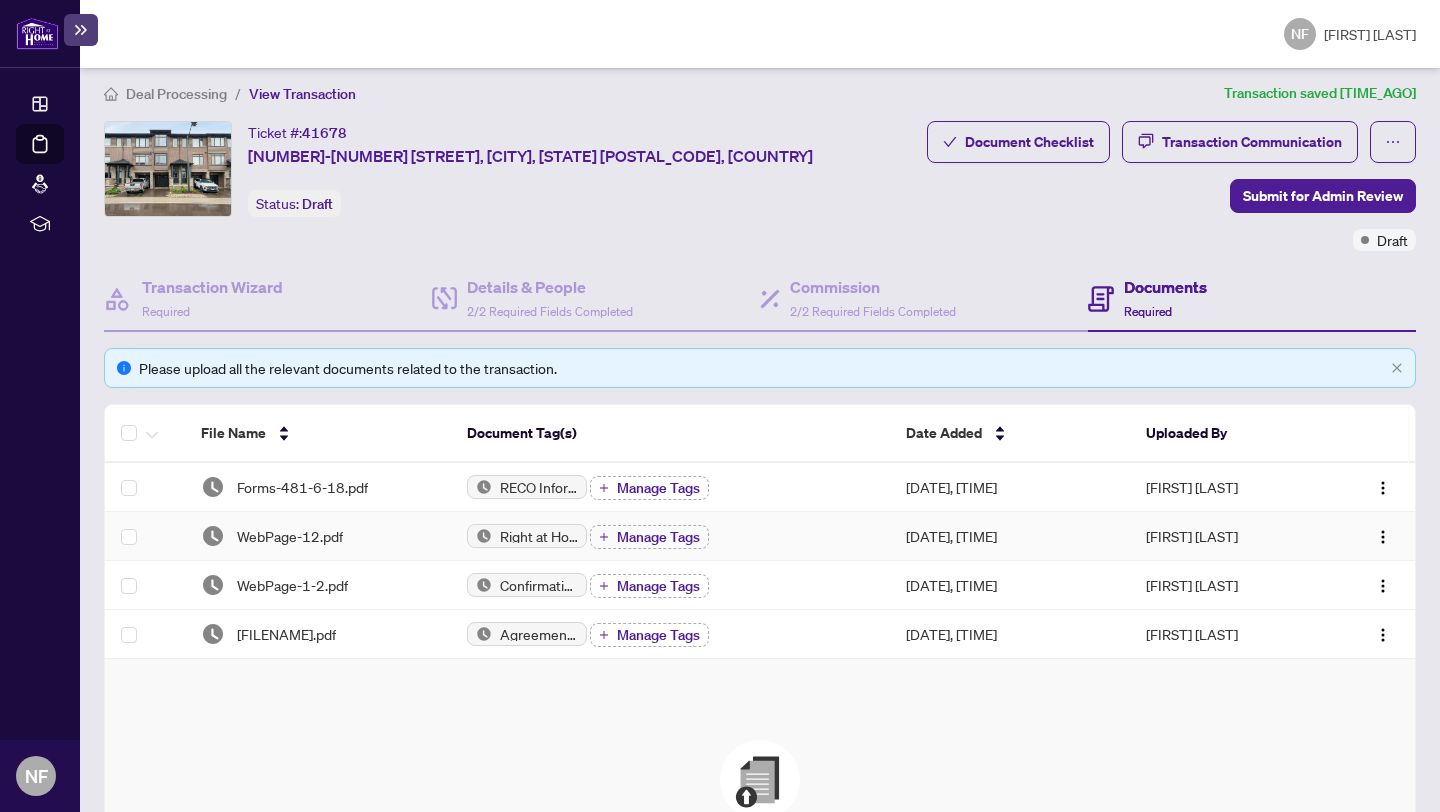 scroll, scrollTop: 7, scrollLeft: 0, axis: vertical 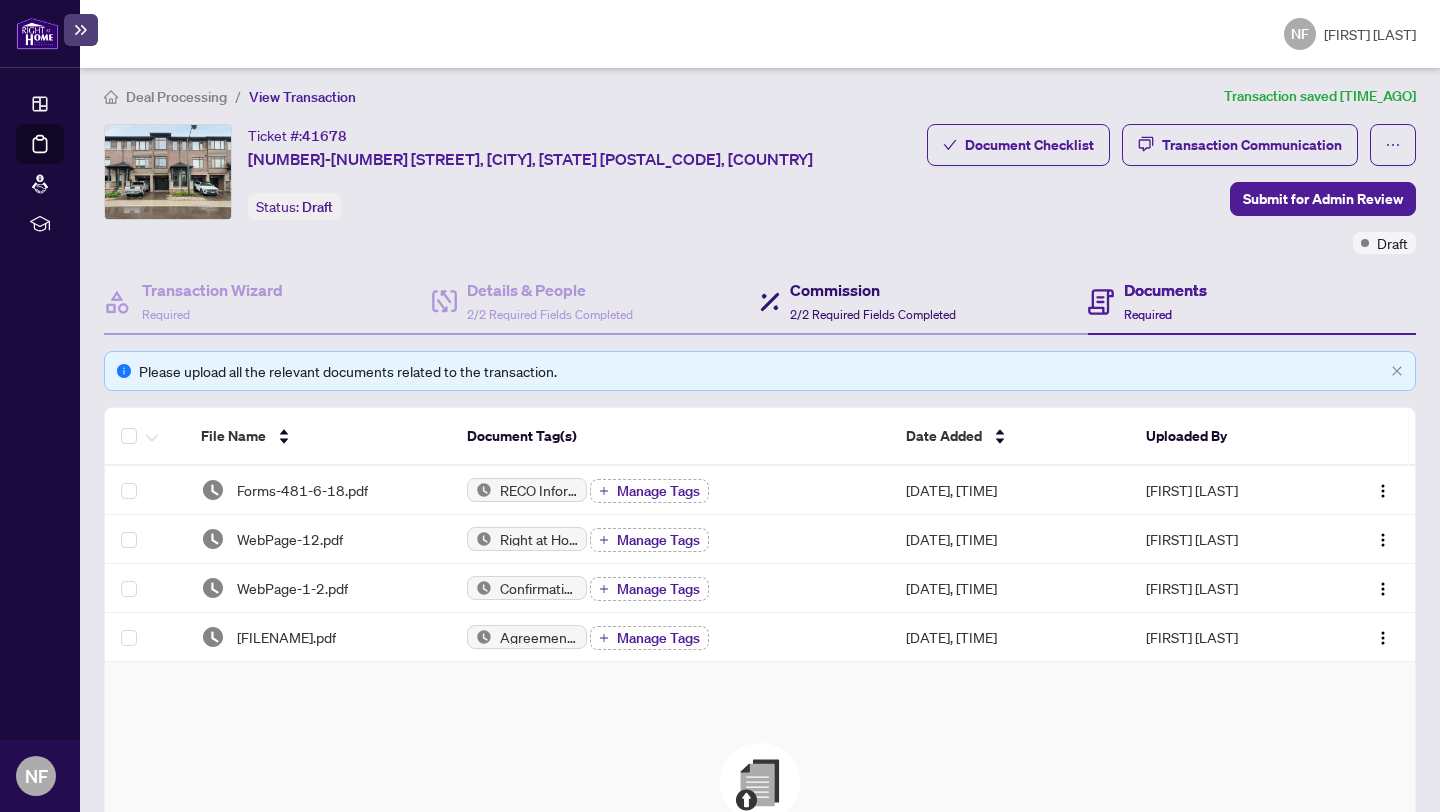 click on "Commission" at bounding box center (873, 290) 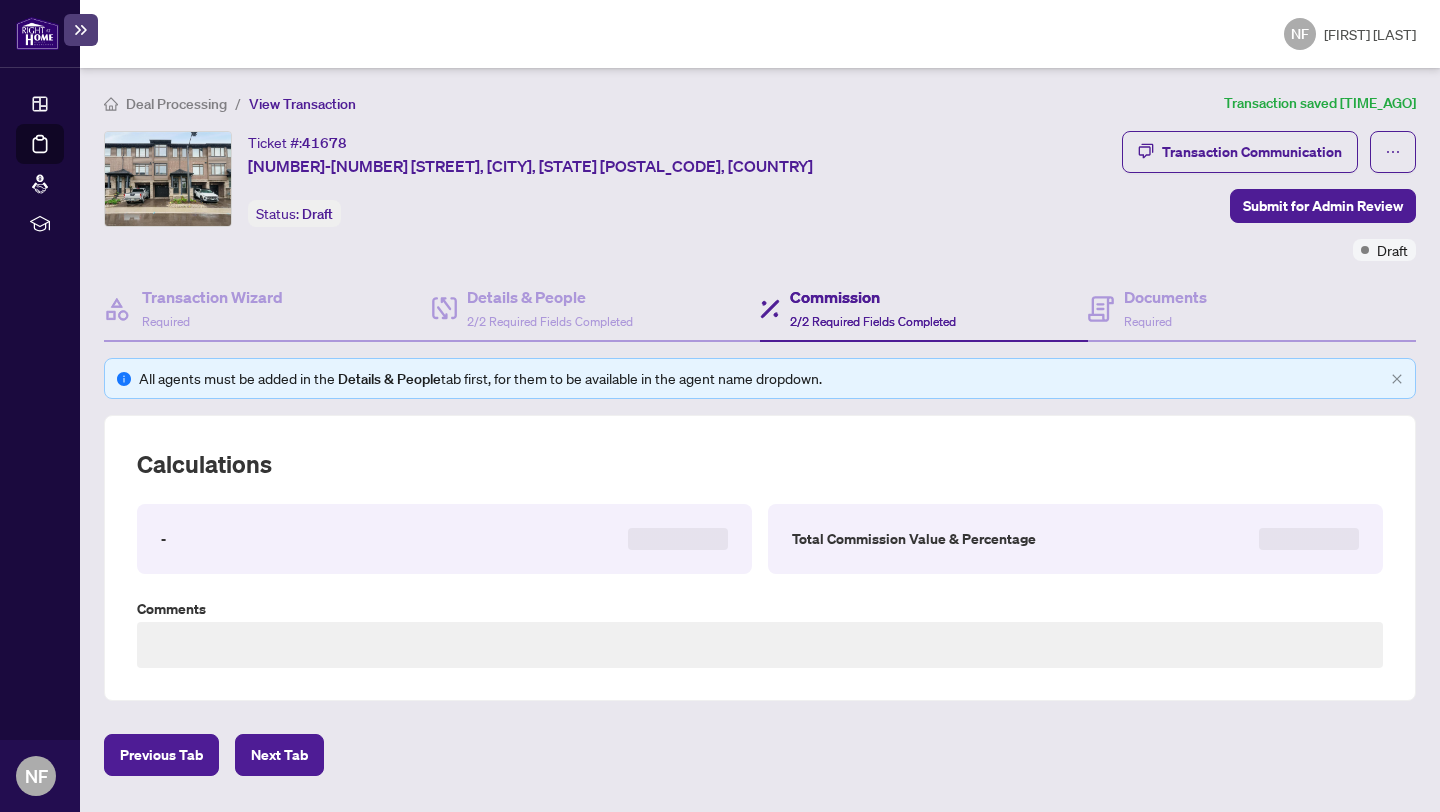 scroll, scrollTop: 0, scrollLeft: 0, axis: both 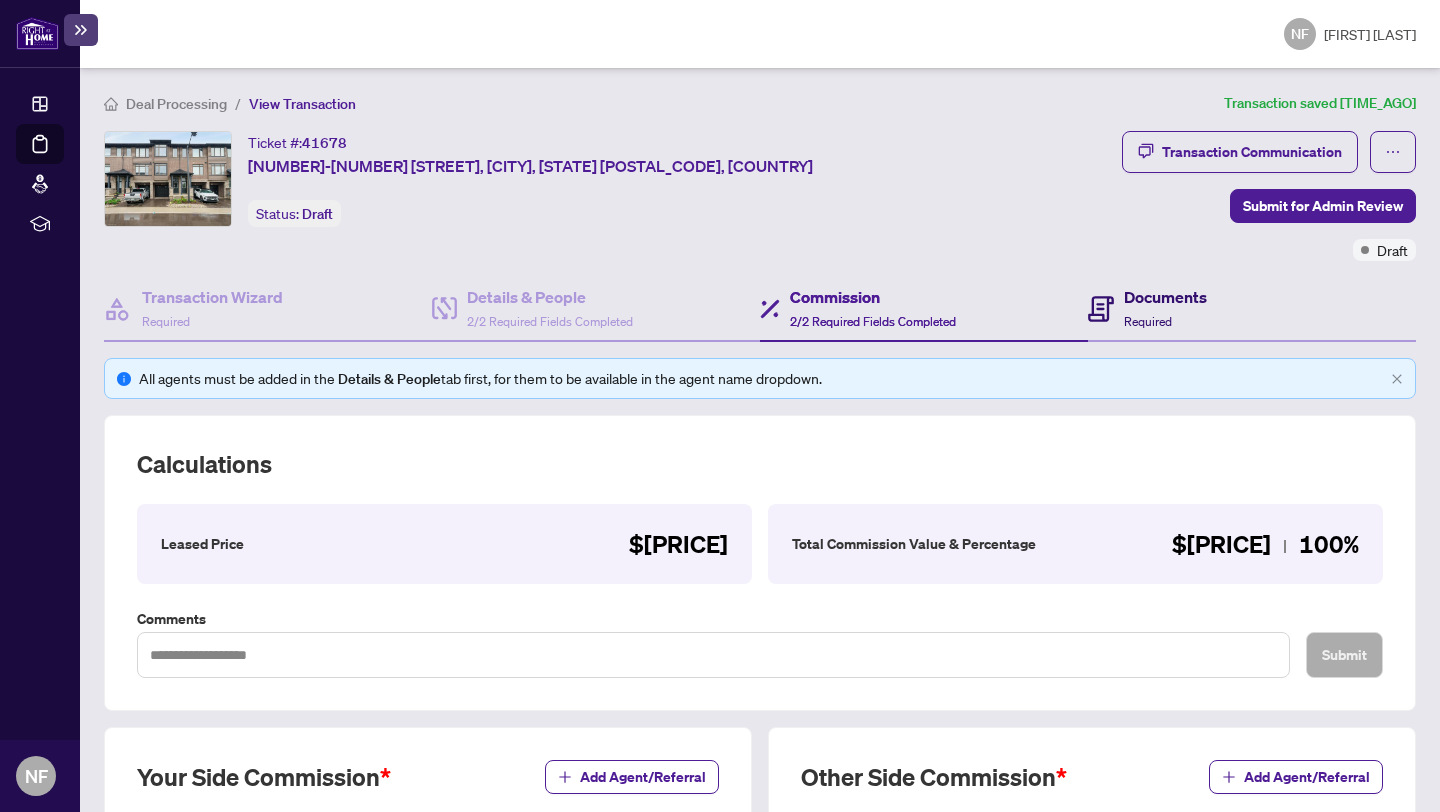 click on "Documents" at bounding box center (1165, 297) 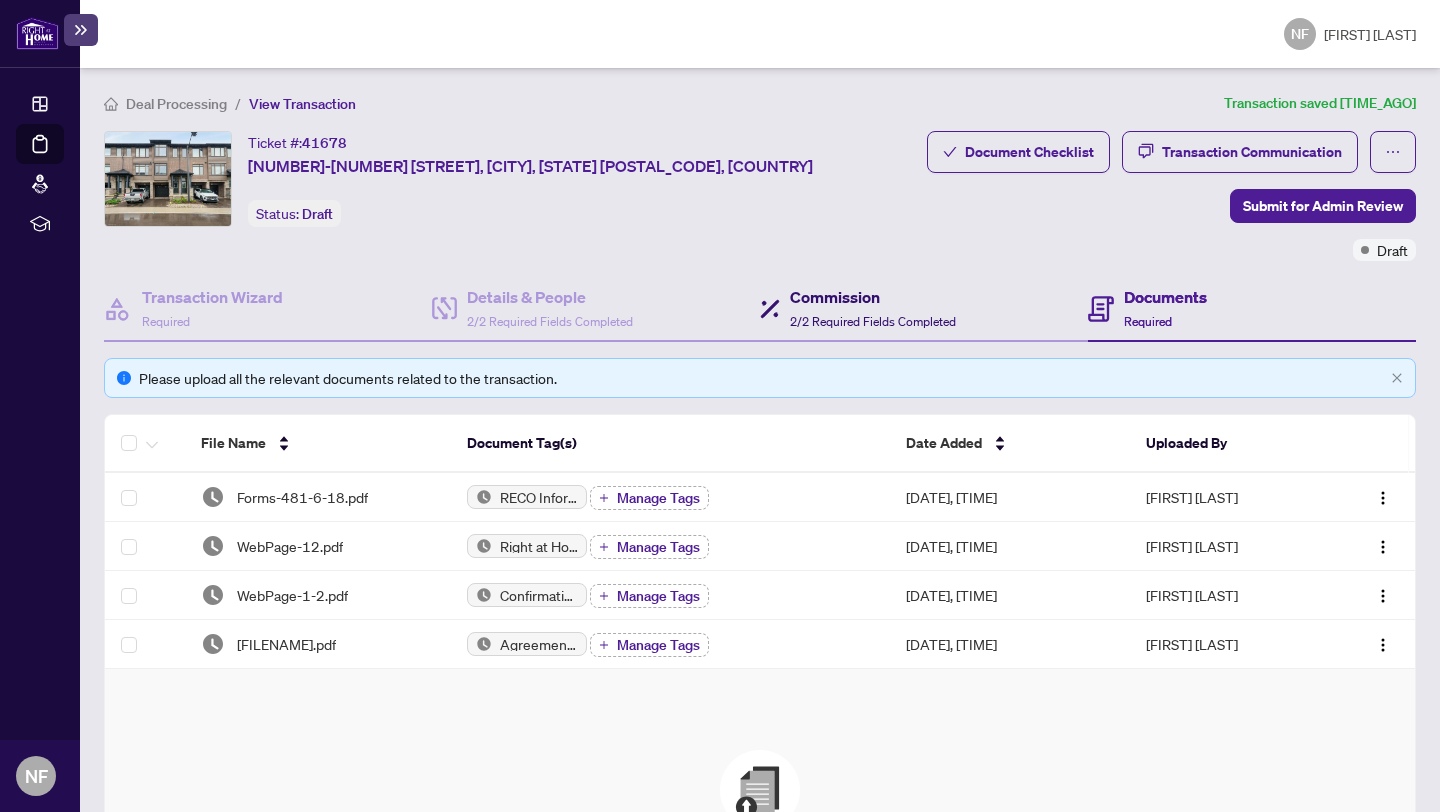 click on "2/2 Required Fields Completed" at bounding box center [873, 321] 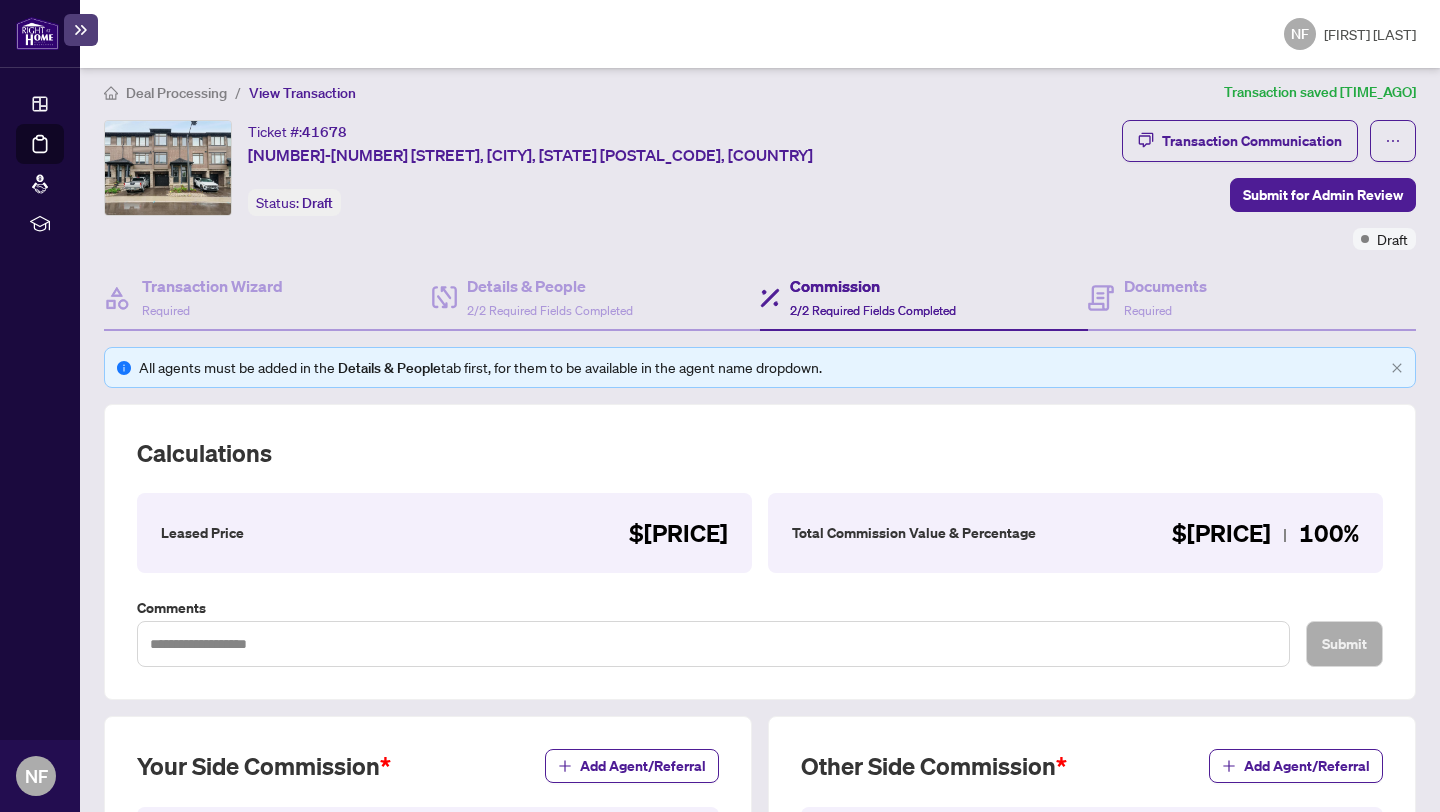 scroll, scrollTop: 0, scrollLeft: 0, axis: both 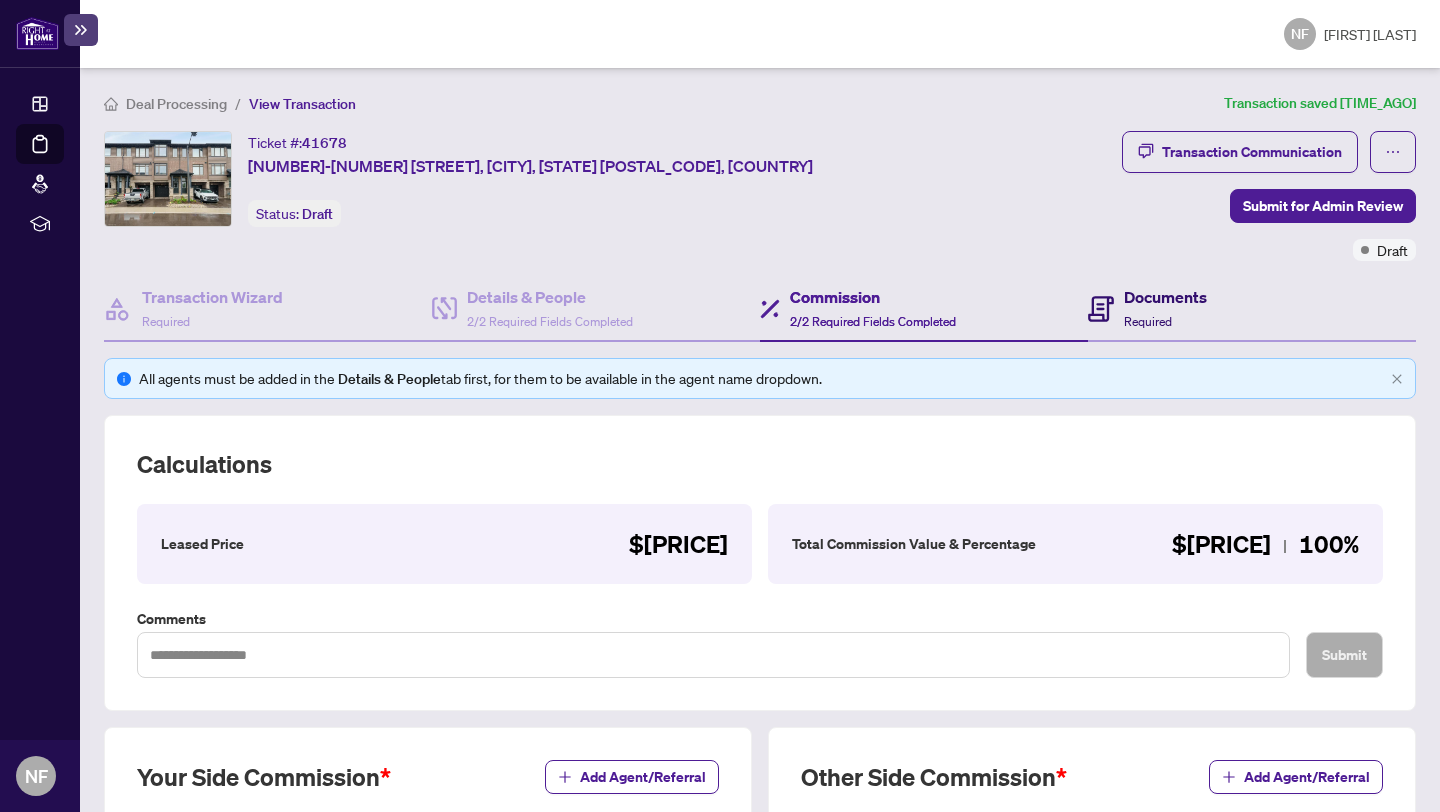 click on "Required" at bounding box center [1148, 321] 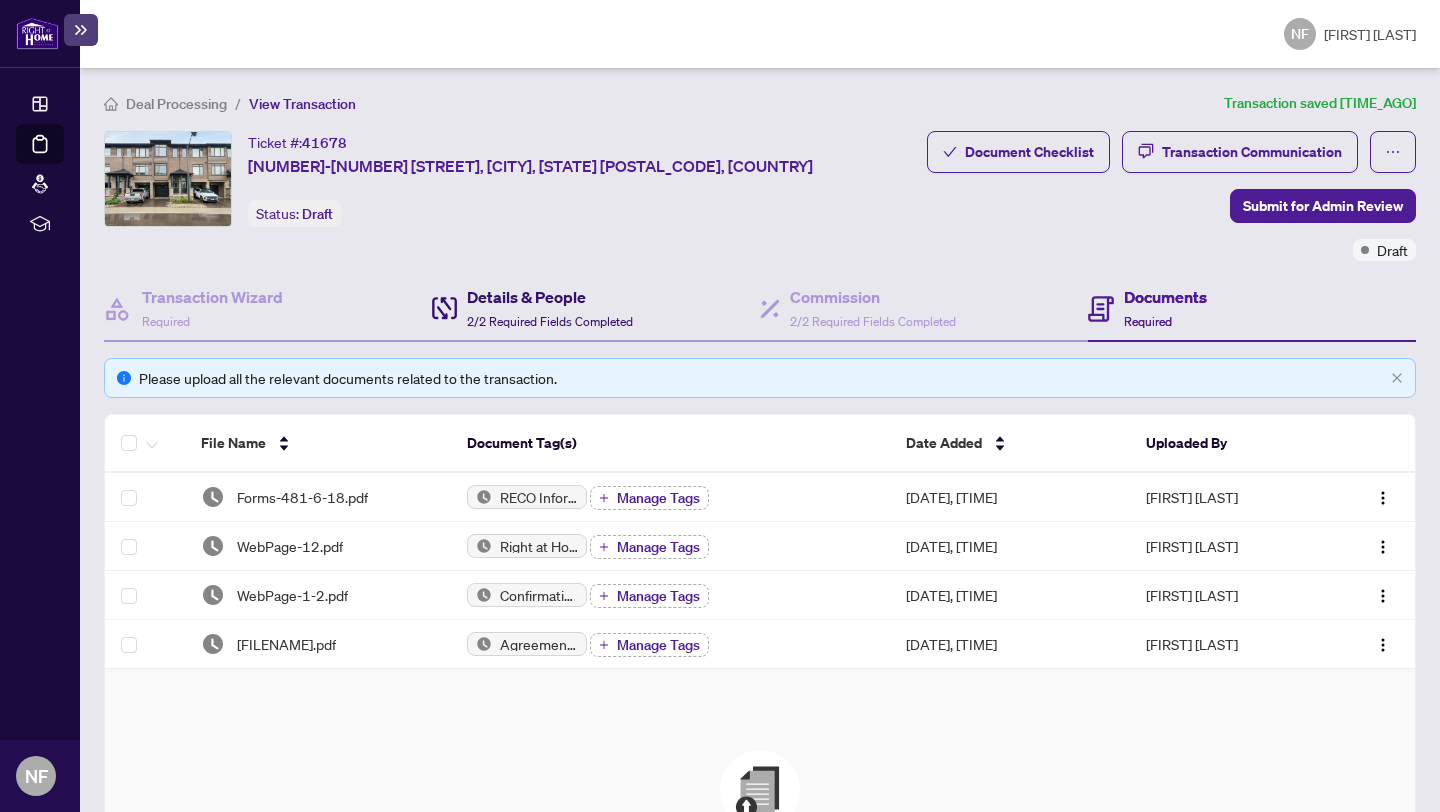 click on "Details & People" at bounding box center [550, 297] 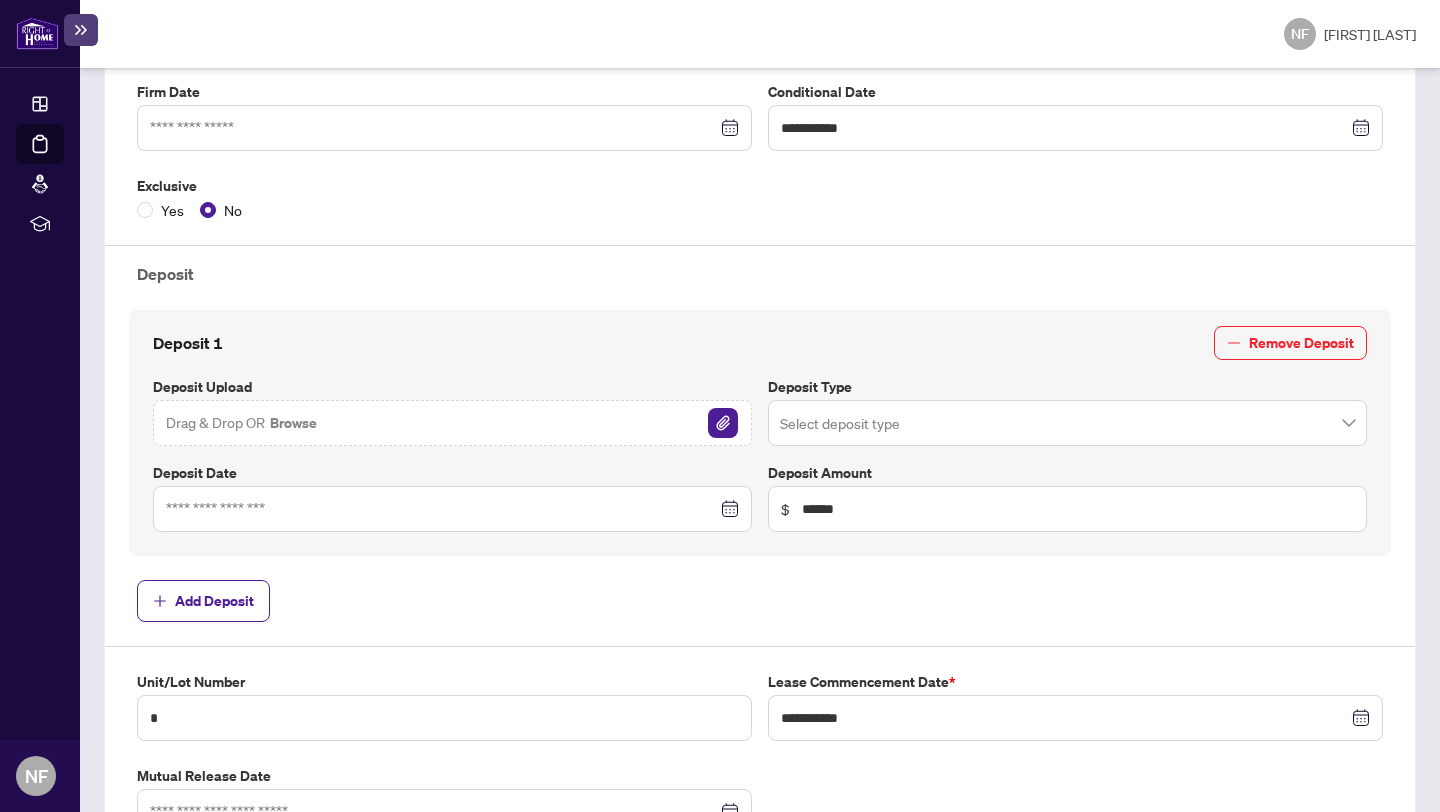 scroll, scrollTop: 517, scrollLeft: 0, axis: vertical 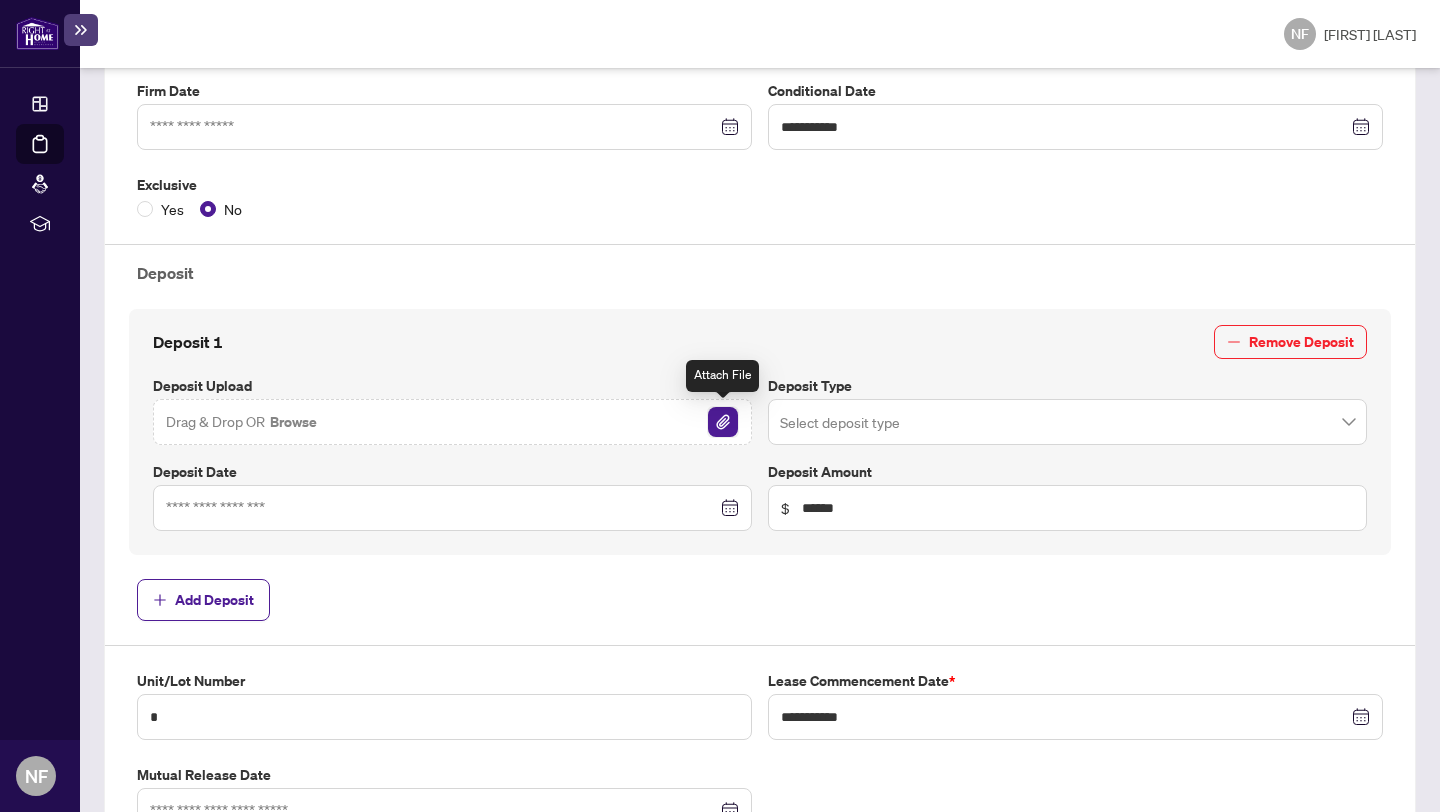 click at bounding box center [723, 422] 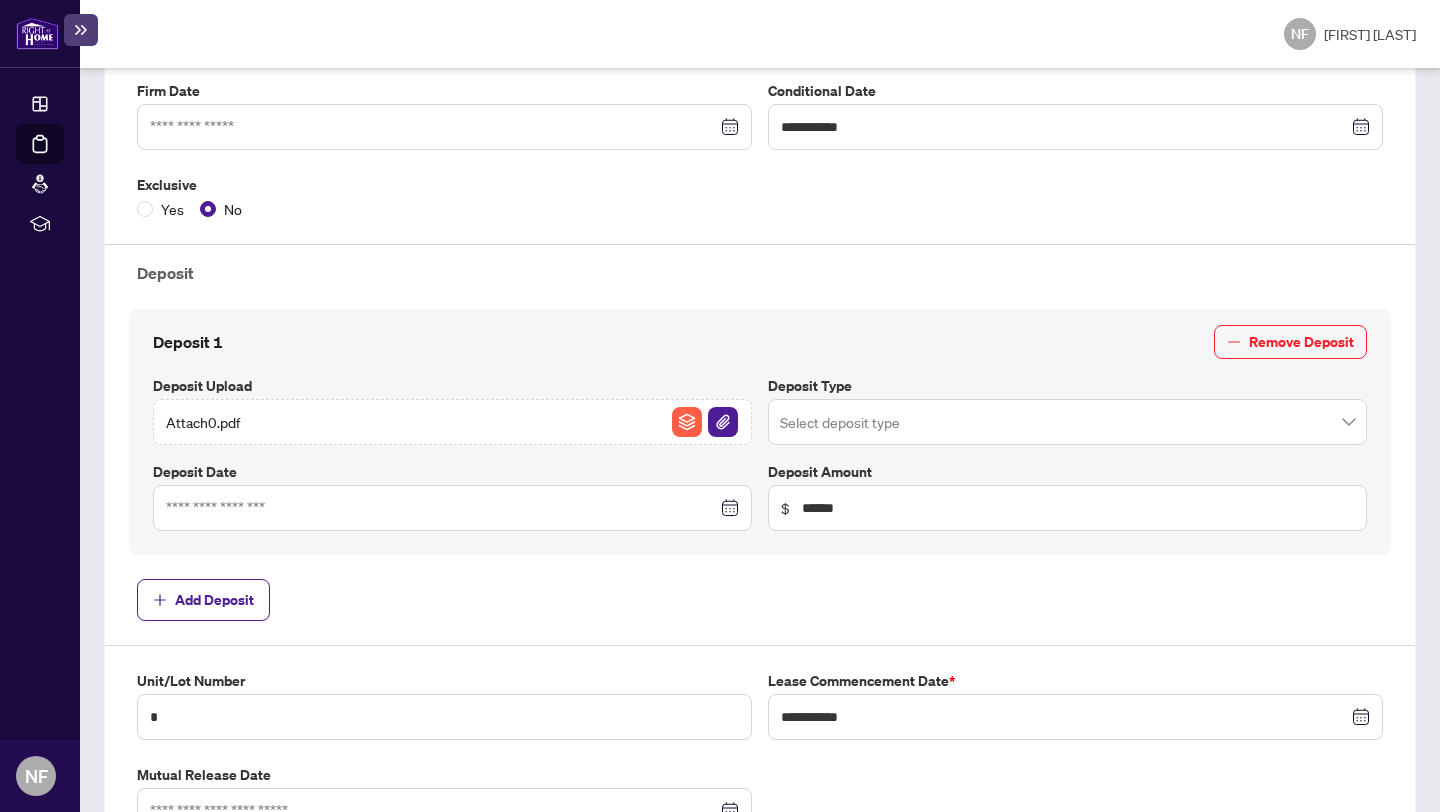 click at bounding box center (452, 508) 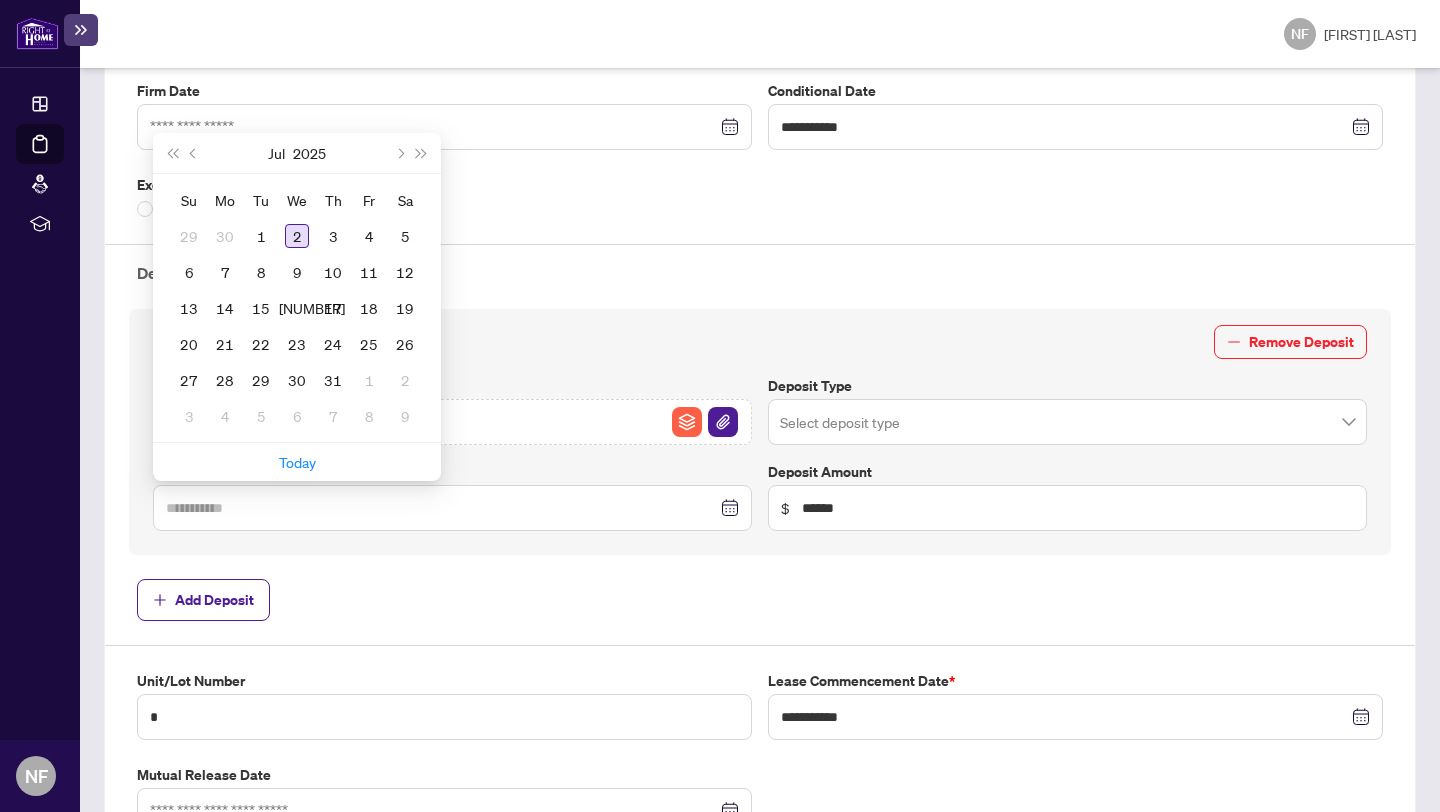 click on "2" at bounding box center [297, 236] 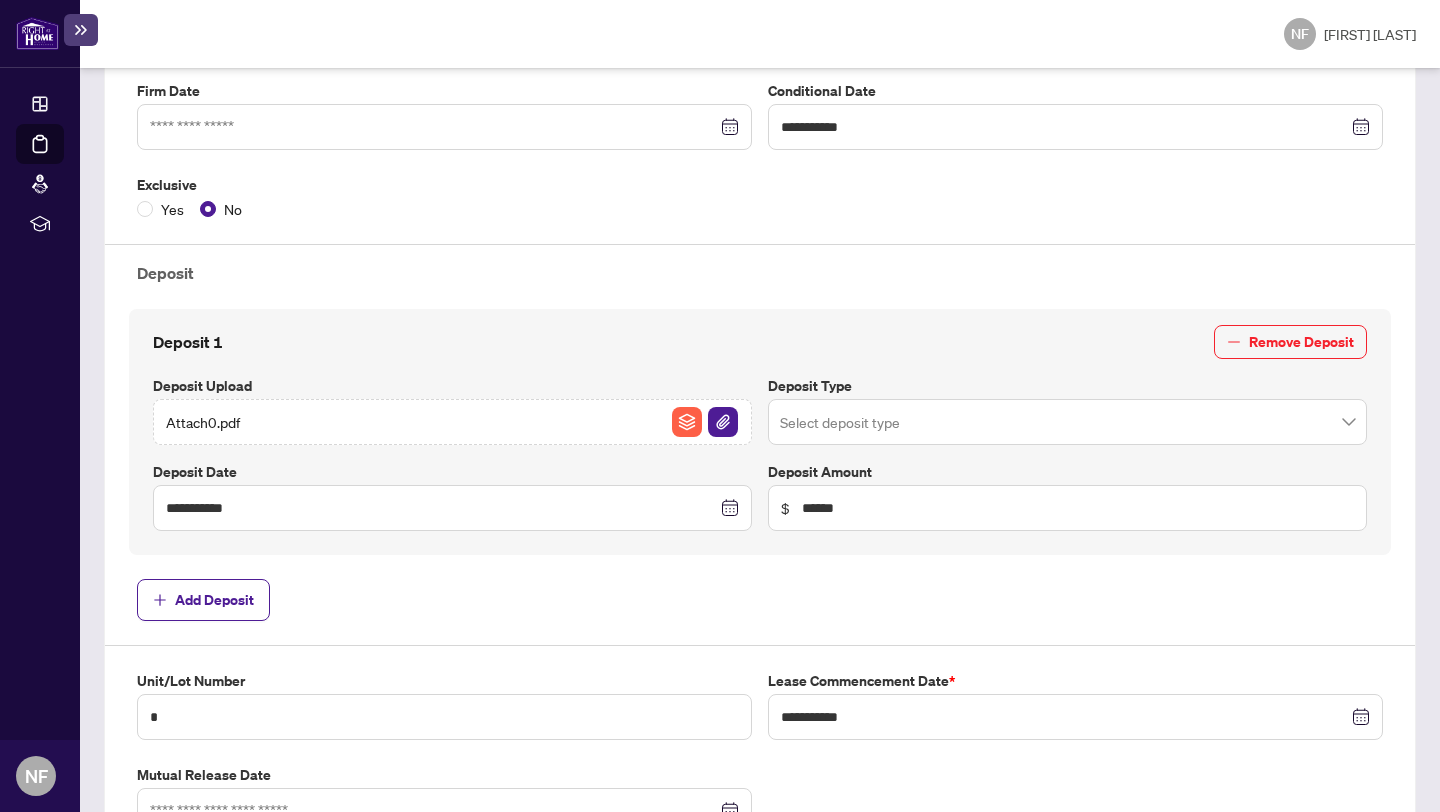 click on "Deposit 1 Remove Deposit" at bounding box center (760, 342) 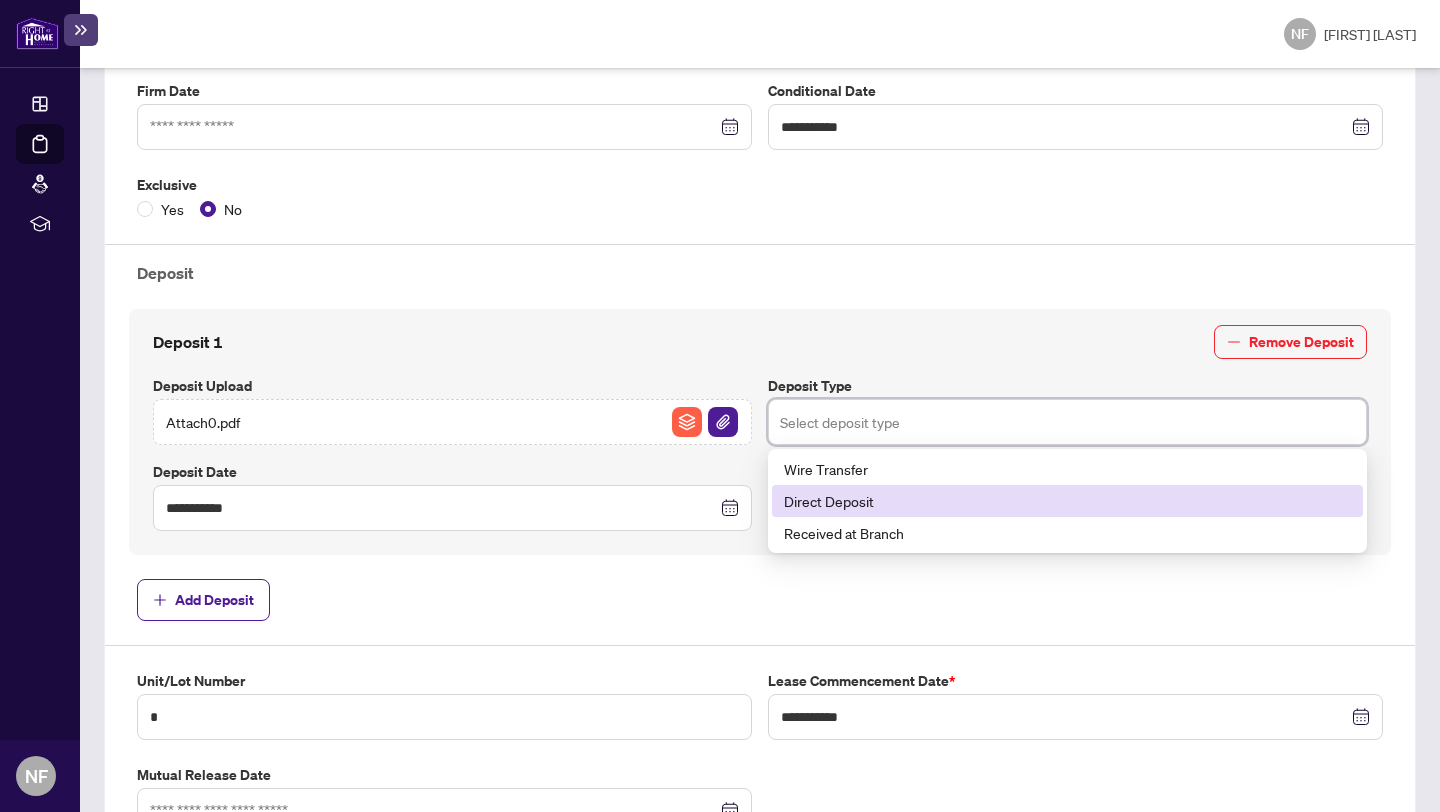 click on "Direct Deposit" at bounding box center [1067, 501] 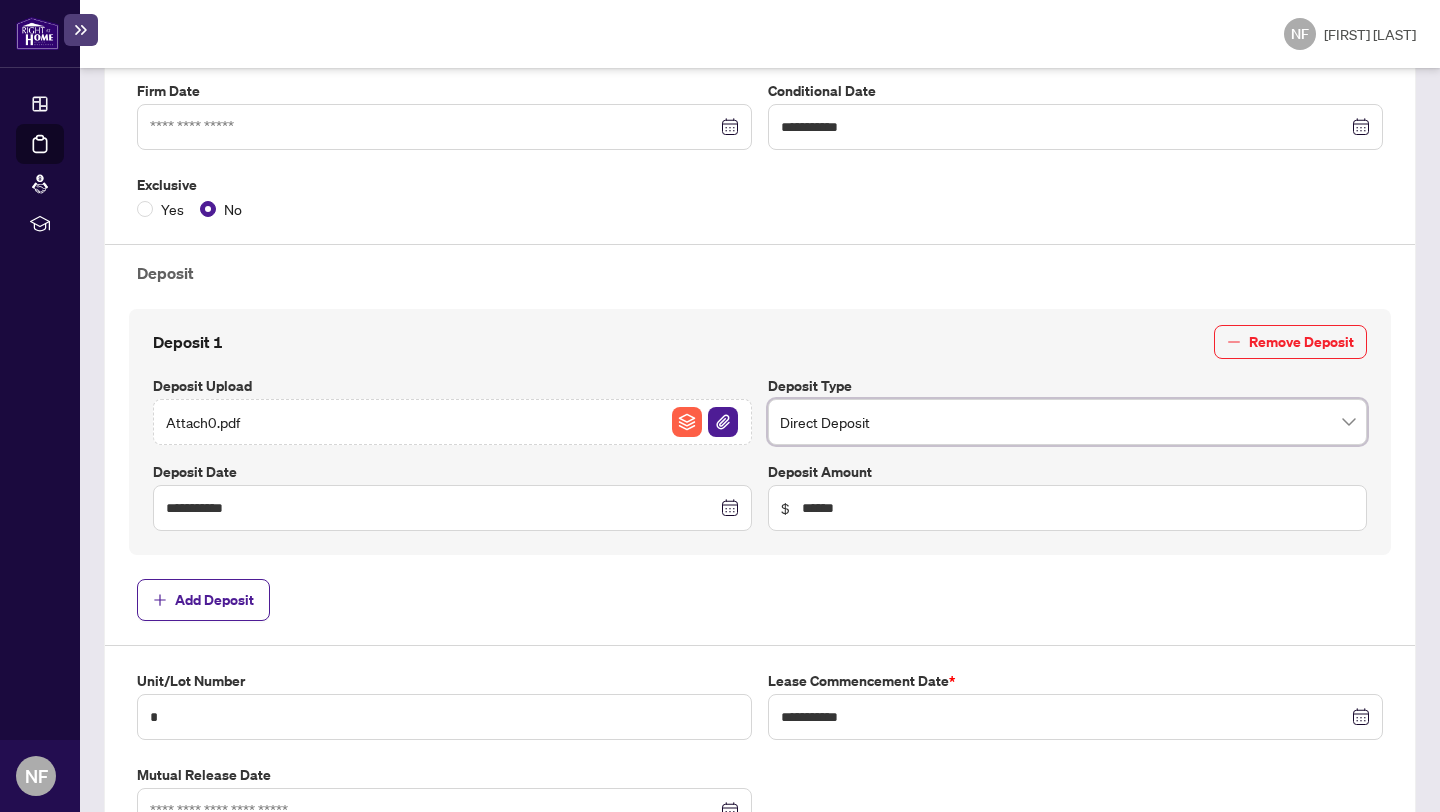 click on "Deposit 1 Remove Deposit" at bounding box center [760, 342] 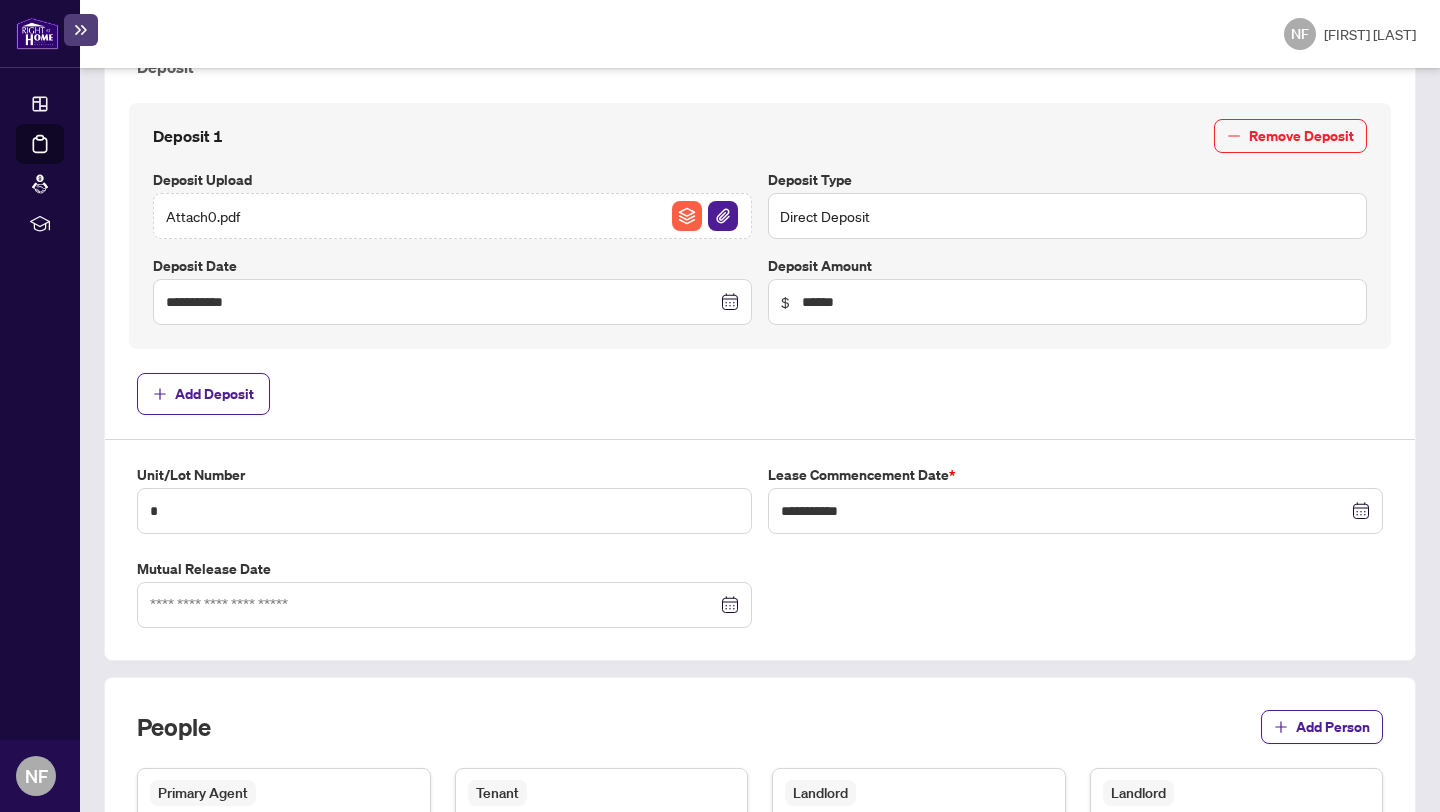 scroll, scrollTop: 675, scrollLeft: 0, axis: vertical 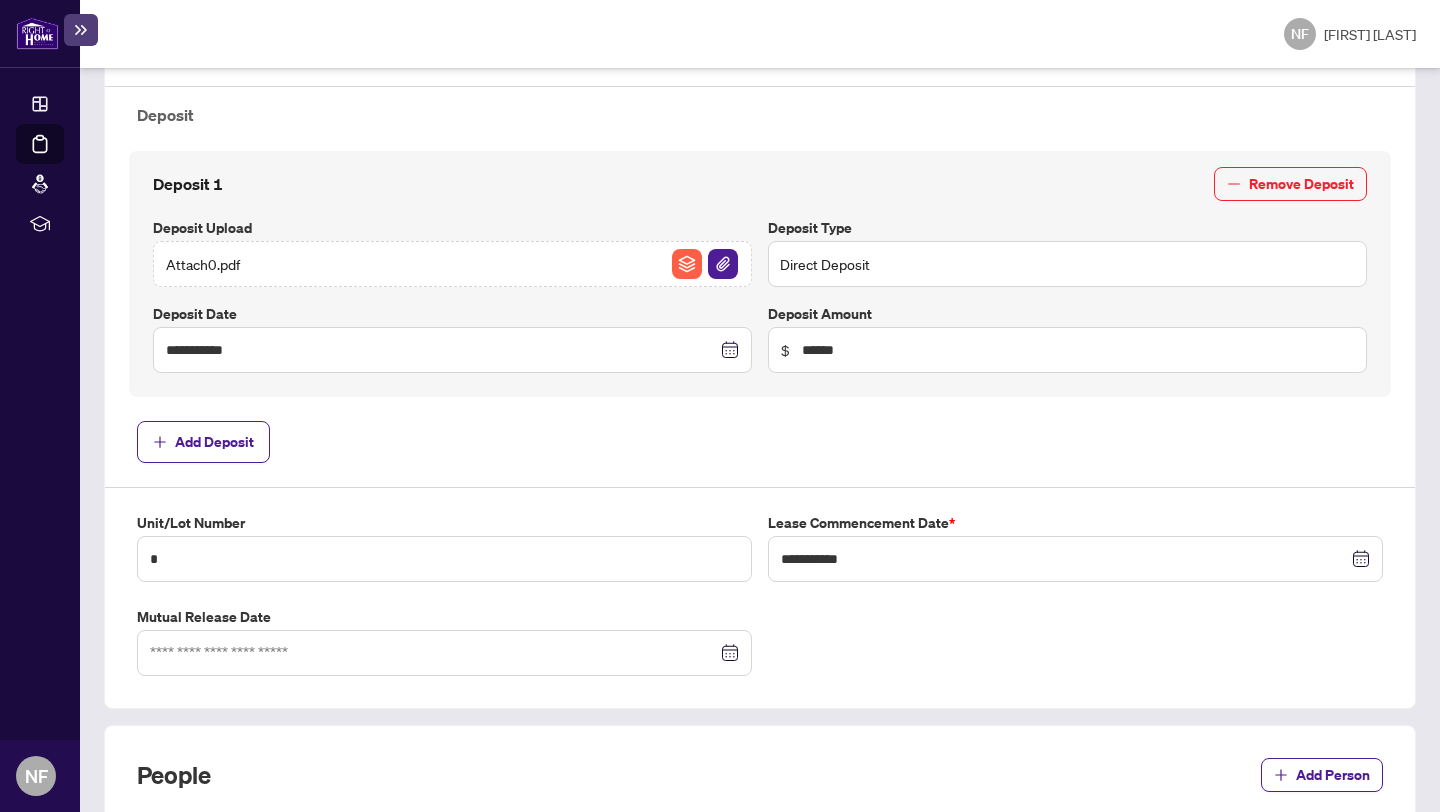 click on "Direct Deposit" at bounding box center (1067, 264) 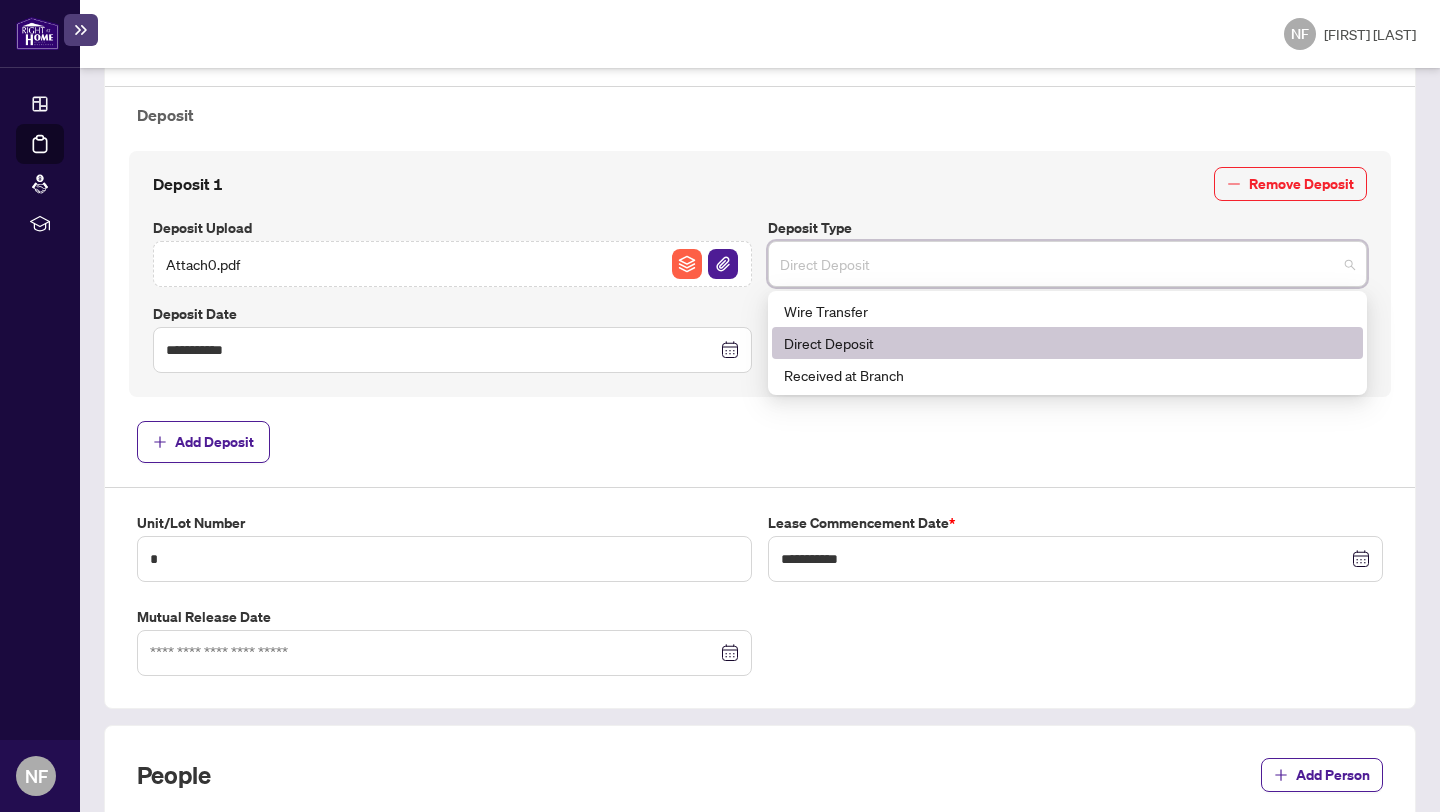 click on "**********" at bounding box center (760, 270) 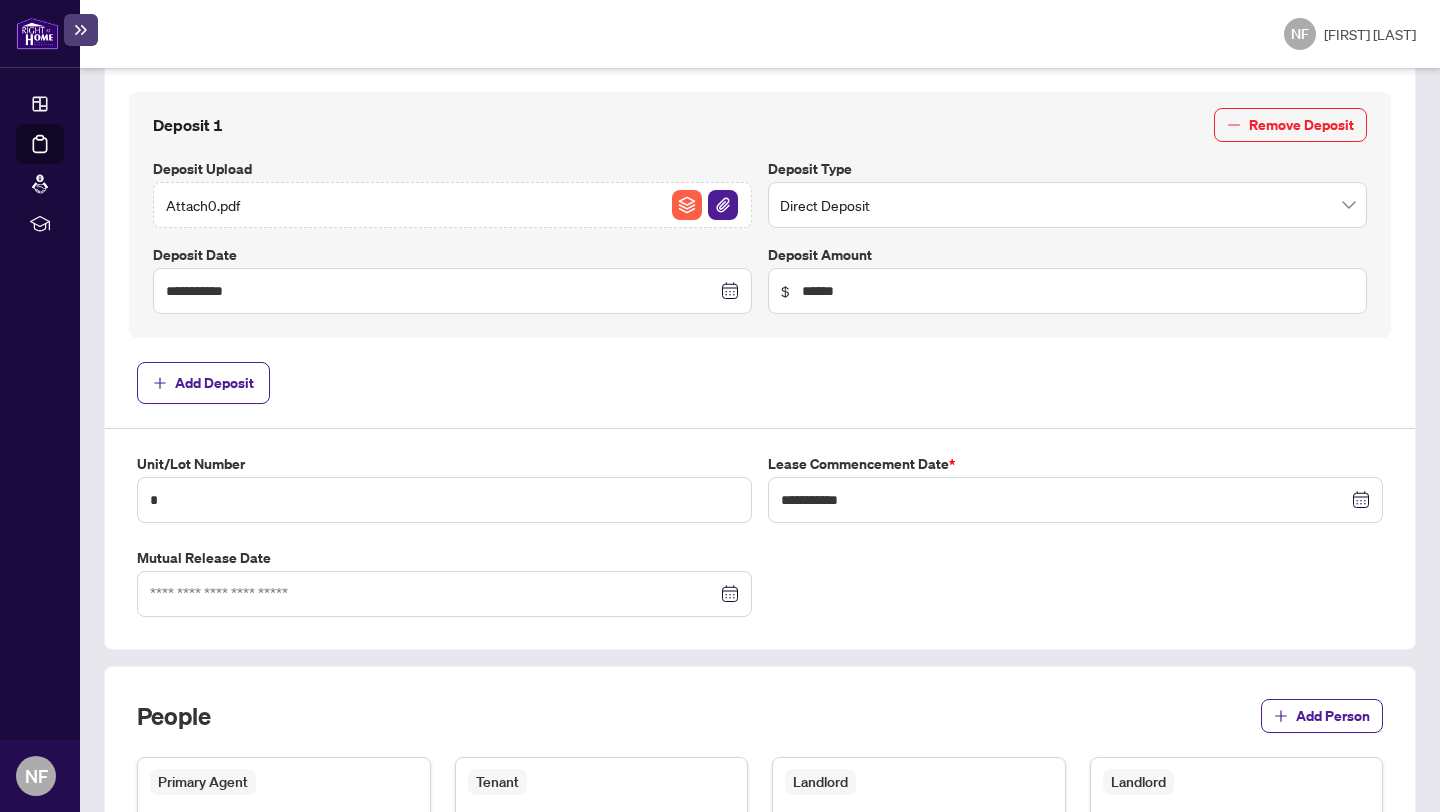 scroll, scrollTop: 0, scrollLeft: 0, axis: both 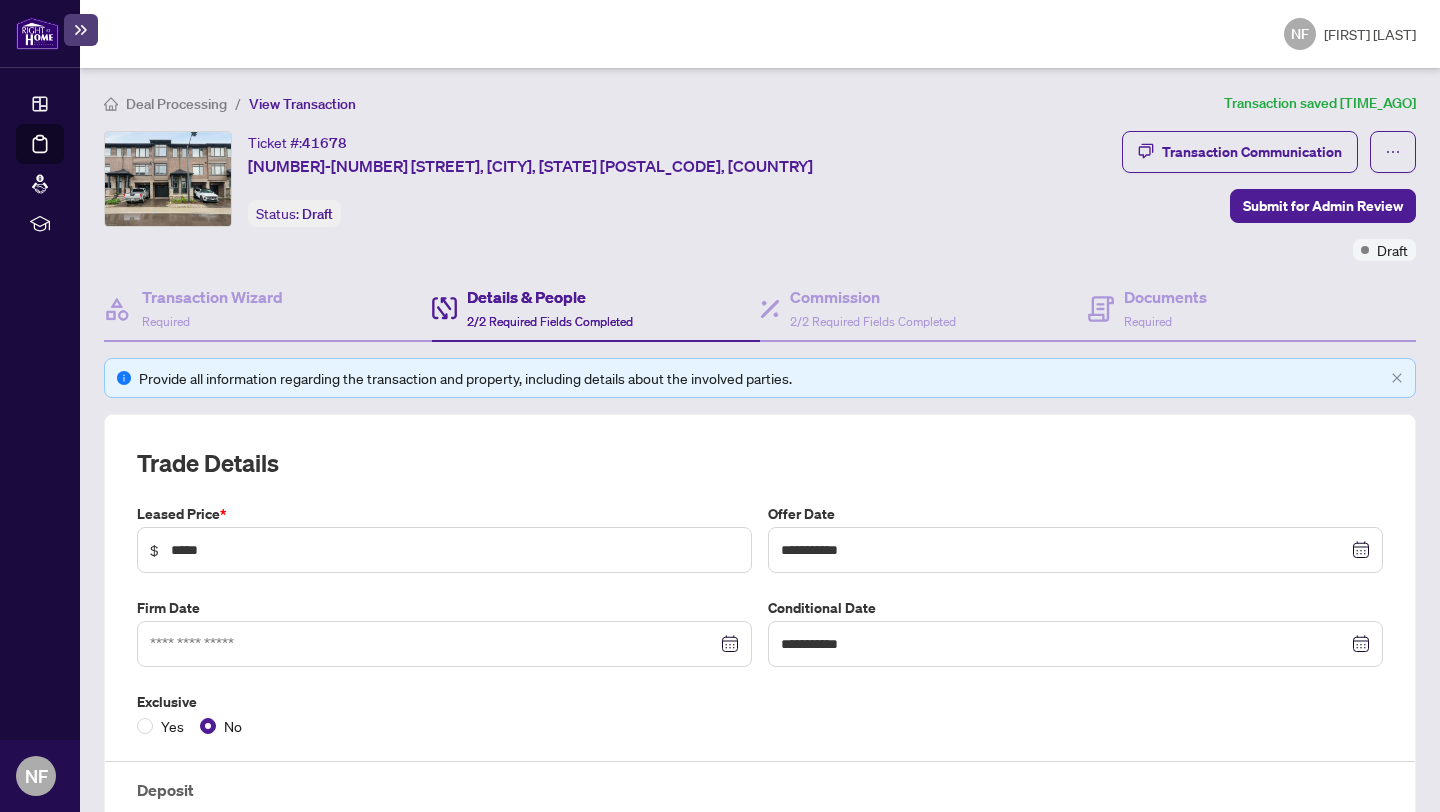 click on "Transaction Communication Submit for Admin Review Draft" at bounding box center (1269, 196) 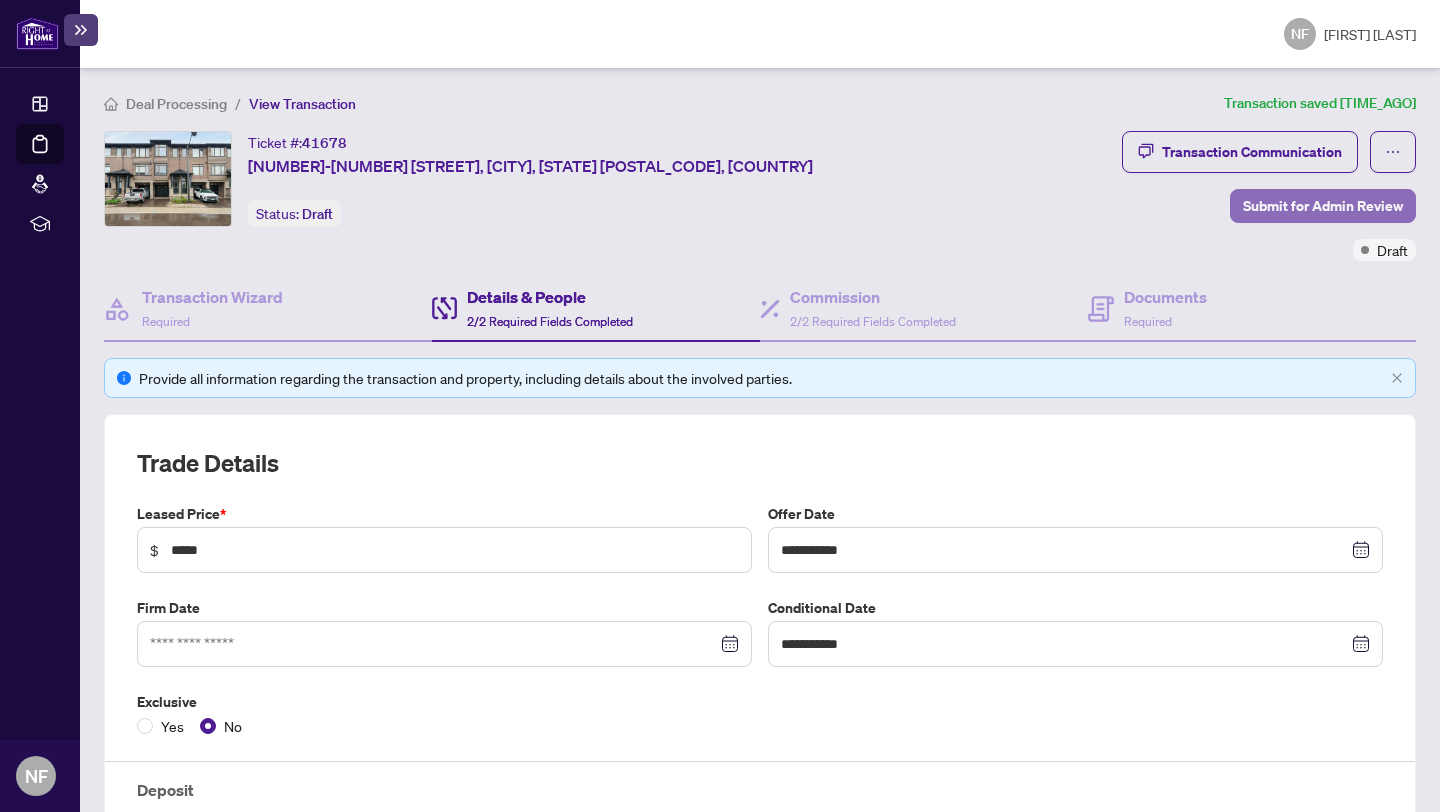 click on "Submit for Admin Review" at bounding box center [1323, 206] 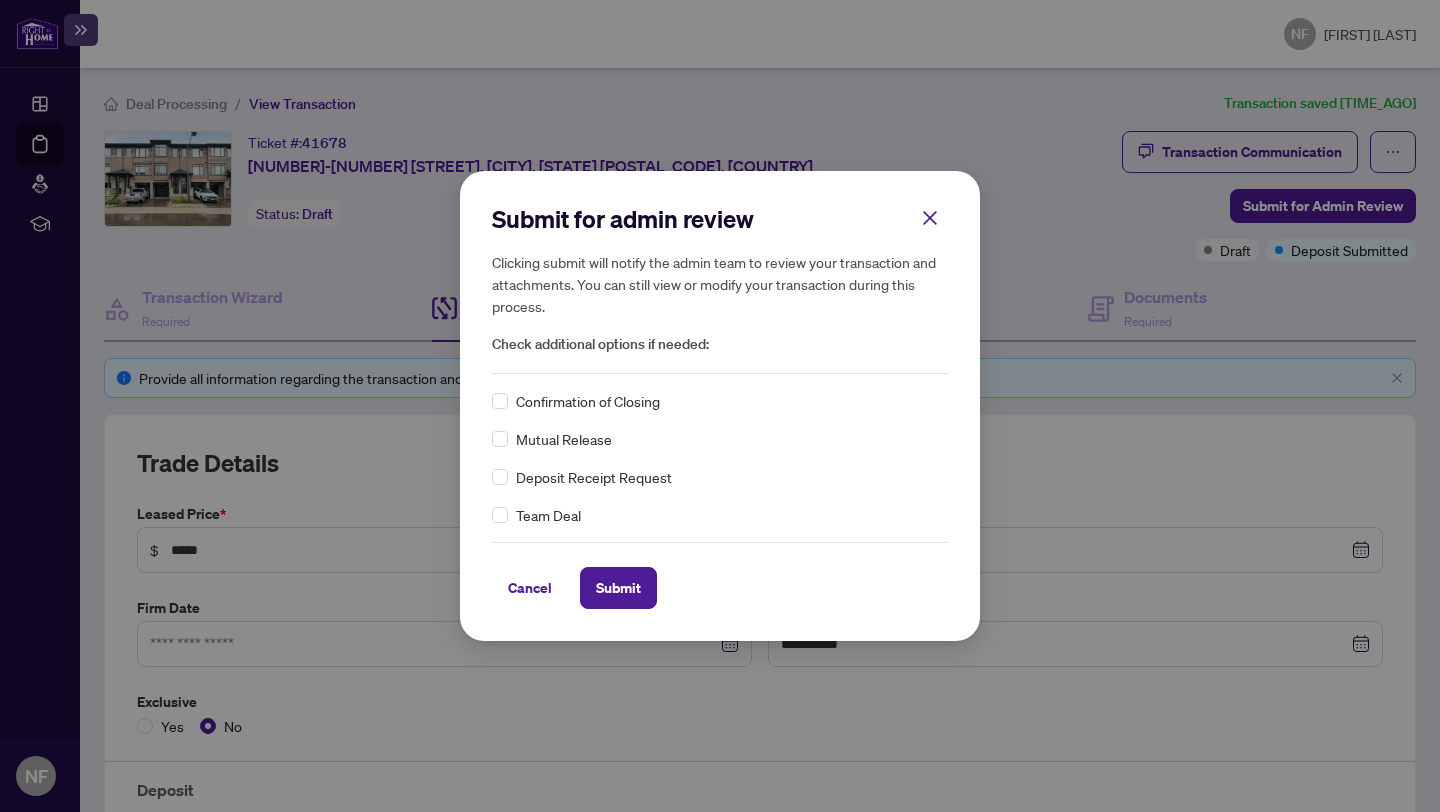click on "Submit for admin review Clicking submit will notify the admin team to review your transaction and attachments. You can still view or modify your transaction during this process.   Check additional options if needed: Confirmation of Closing Mutual Release Deposit Receipt Request Team Deal Cancel Submit" at bounding box center [720, 405] 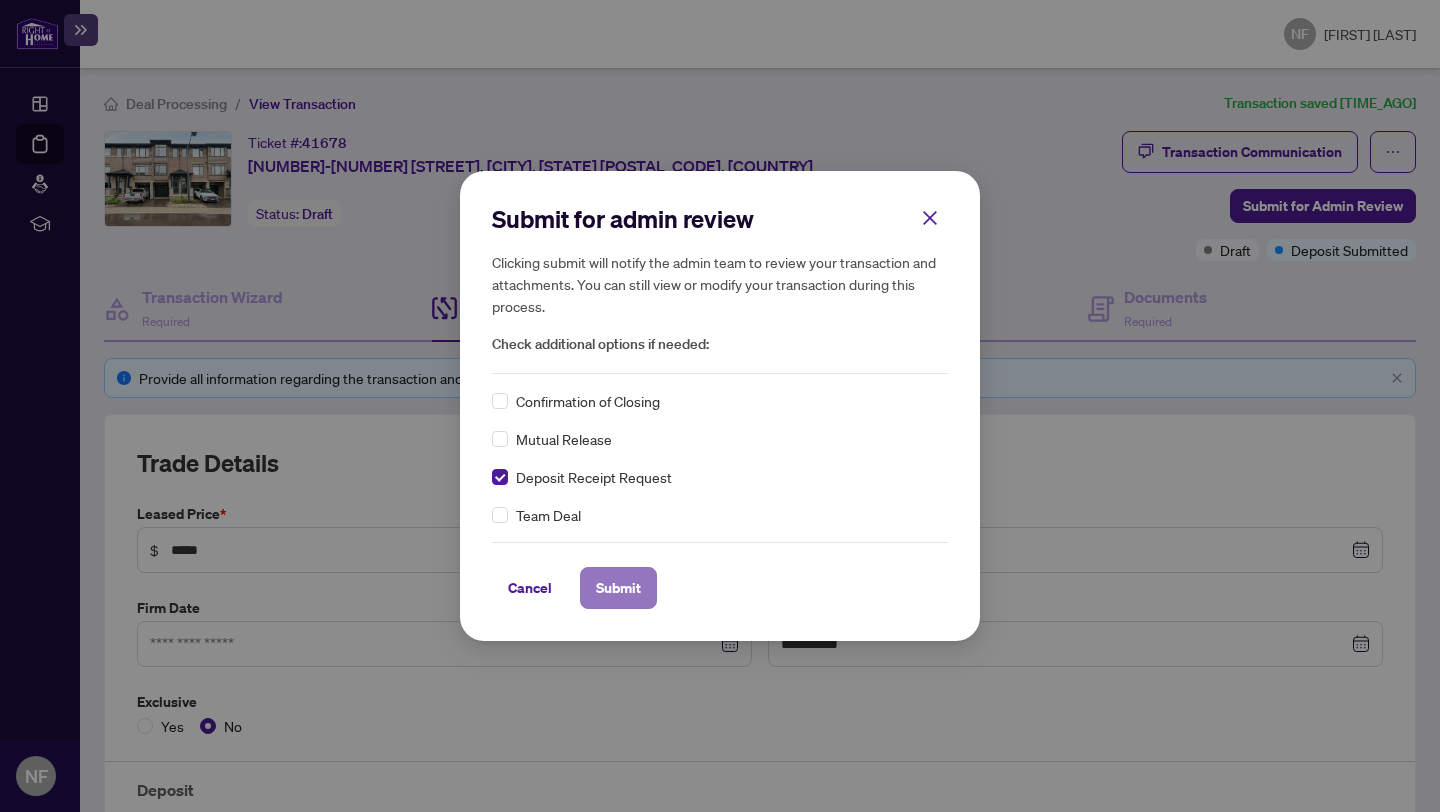 click on "Submit" at bounding box center [618, 588] 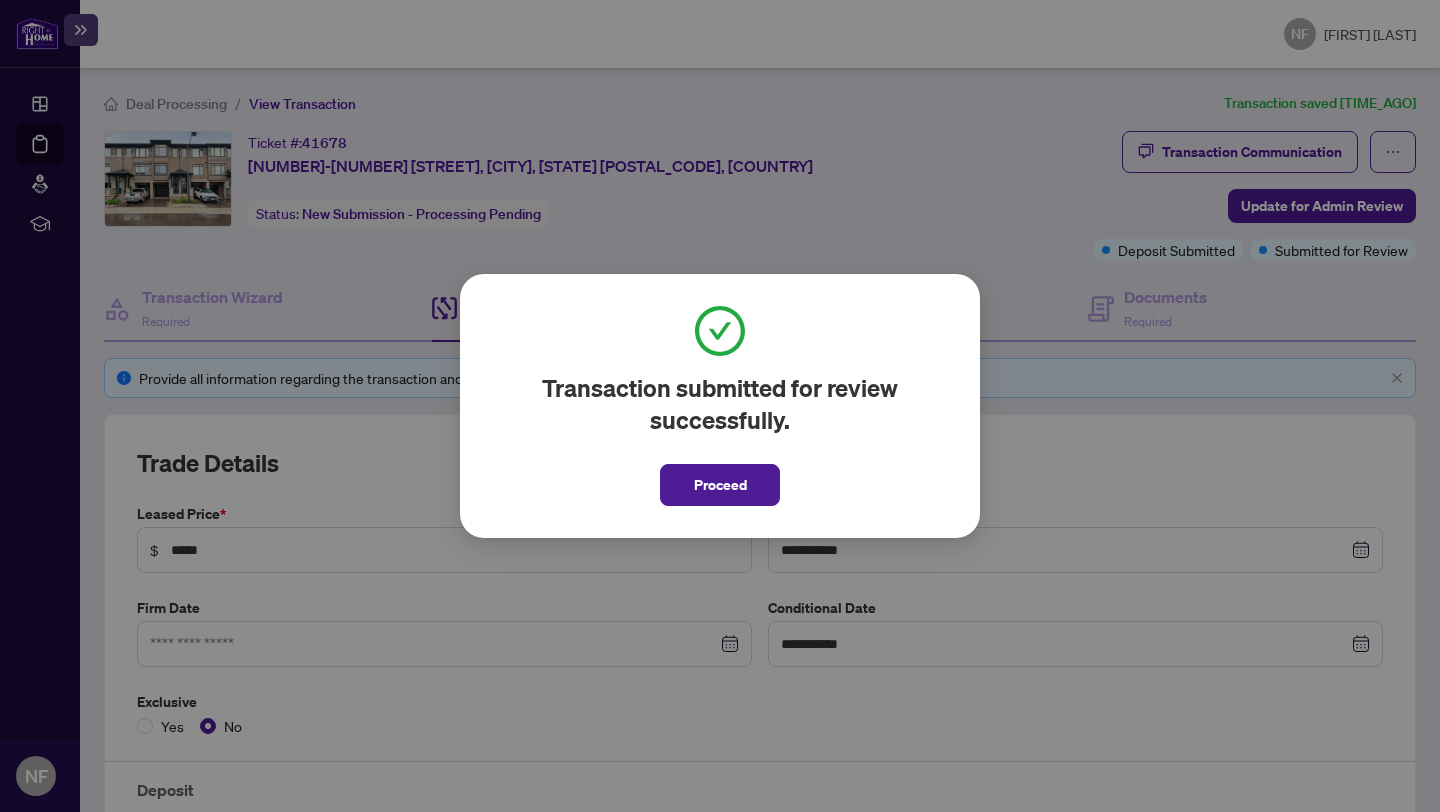 click on "Proceed" at bounding box center (720, 485) 